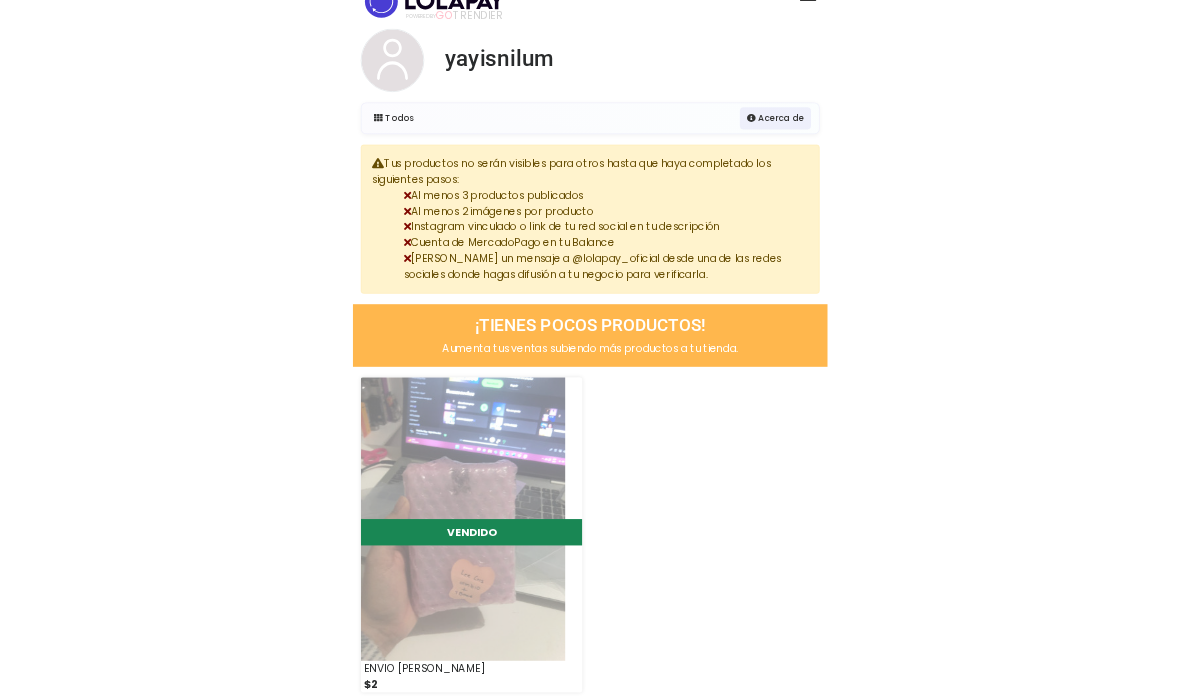 scroll, scrollTop: 0, scrollLeft: 0, axis: both 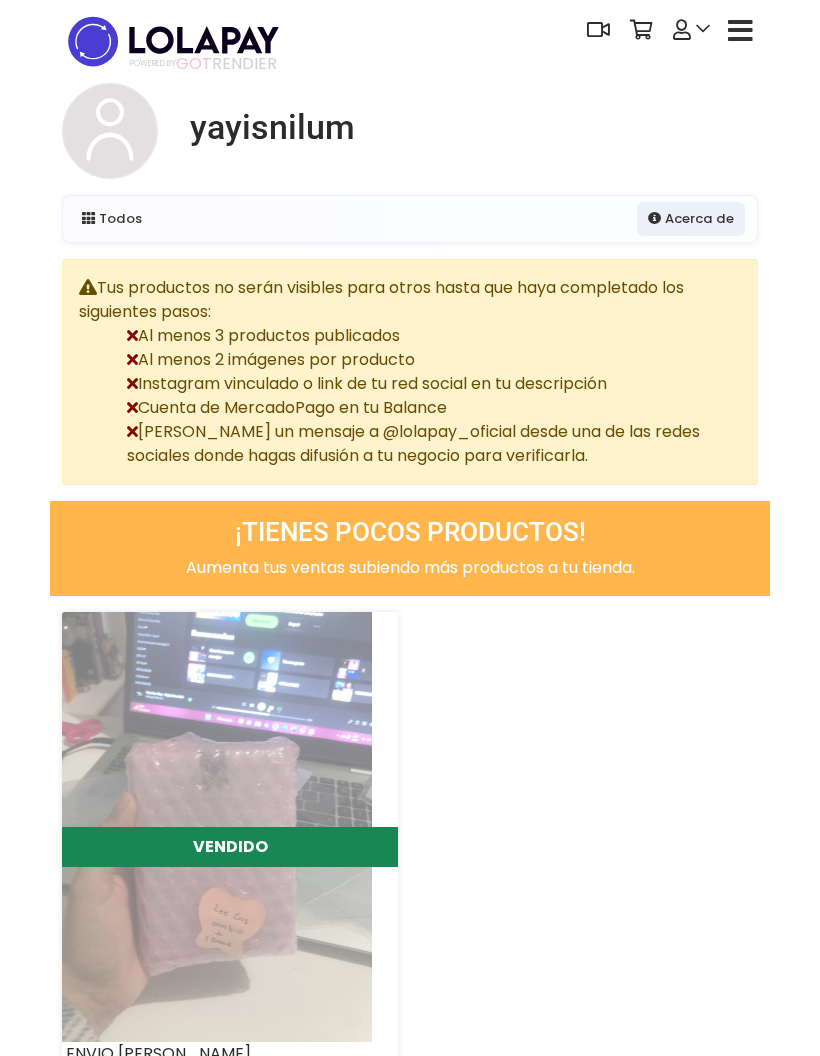 click at bounding box center (691, 30) 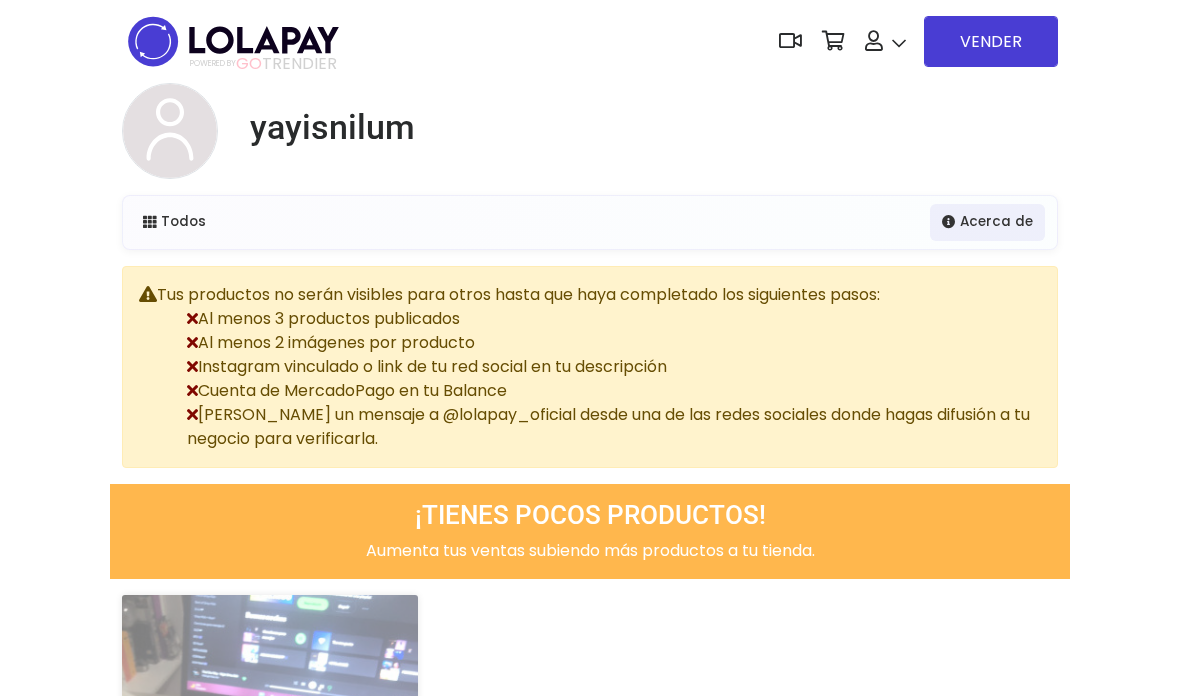click on "Mis pedidos" at bounding box center (942, 495) 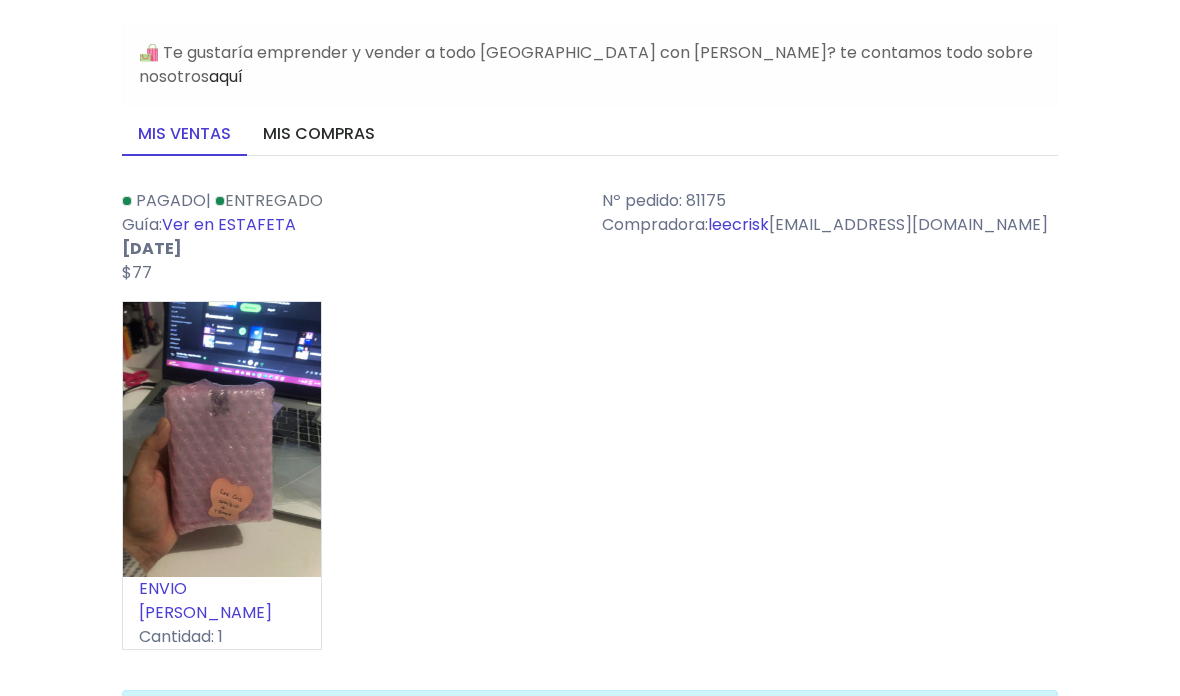 scroll, scrollTop: 81, scrollLeft: 0, axis: vertical 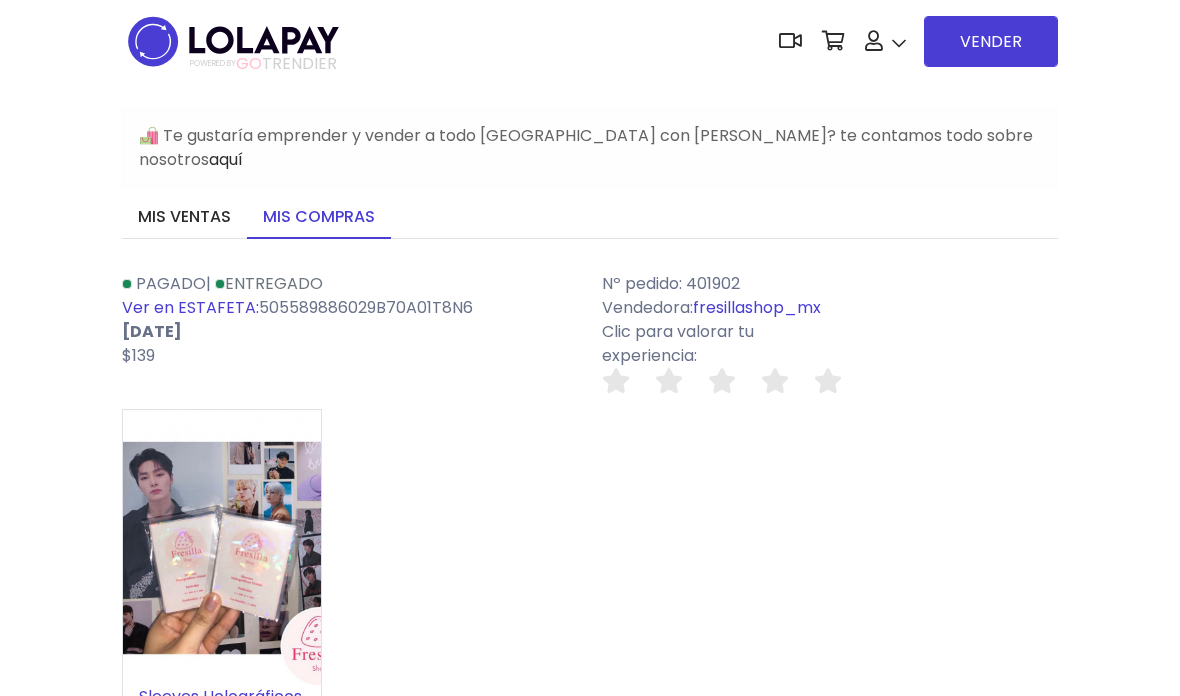 click on "fresillashop_mx" at bounding box center (757, 307) 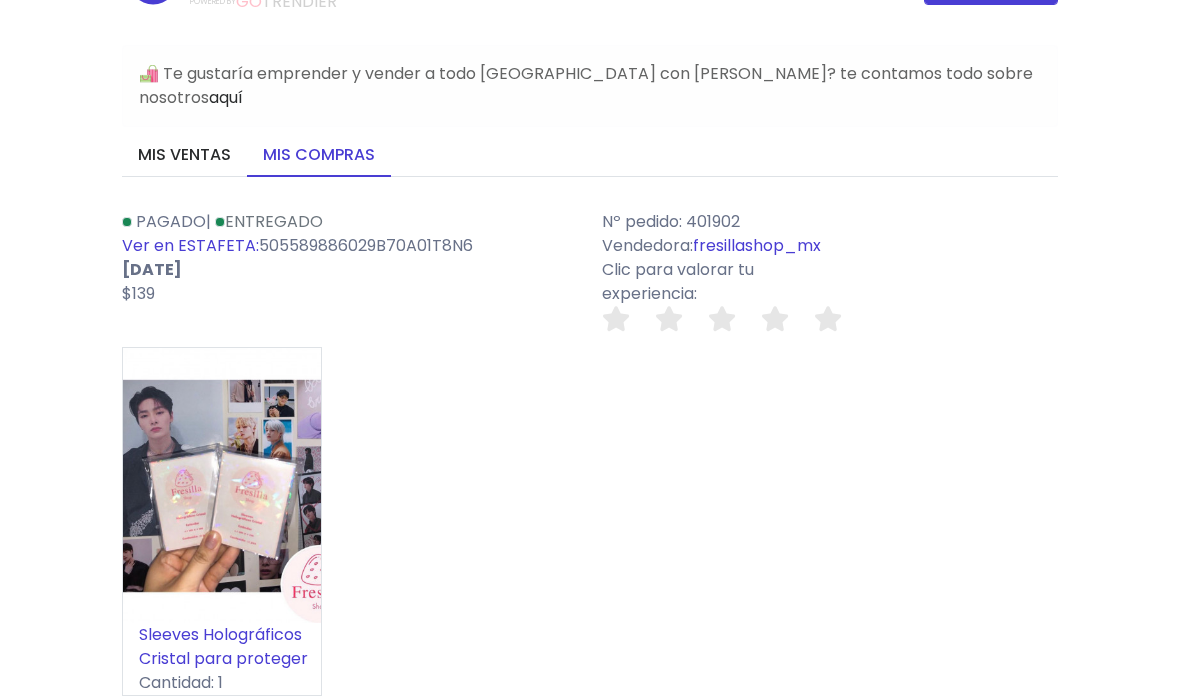 click on "Sleeves Holográficos Cristal para proteger" at bounding box center [223, 647] 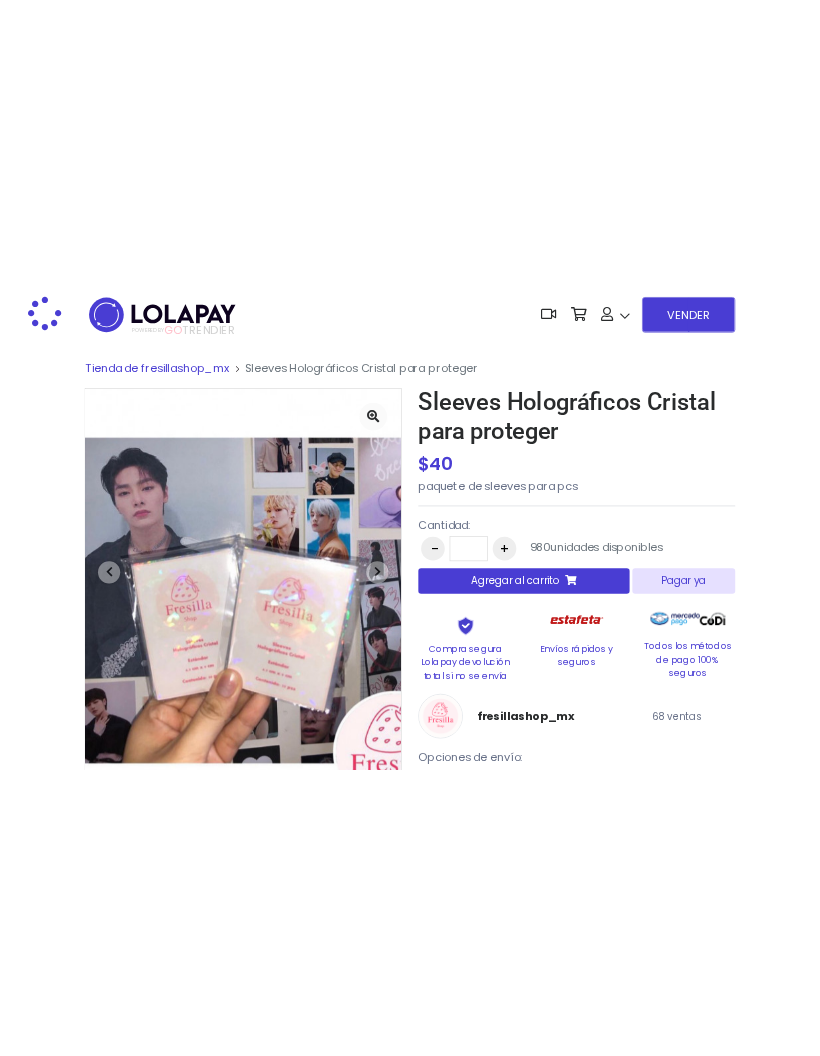 scroll, scrollTop: 0, scrollLeft: 0, axis: both 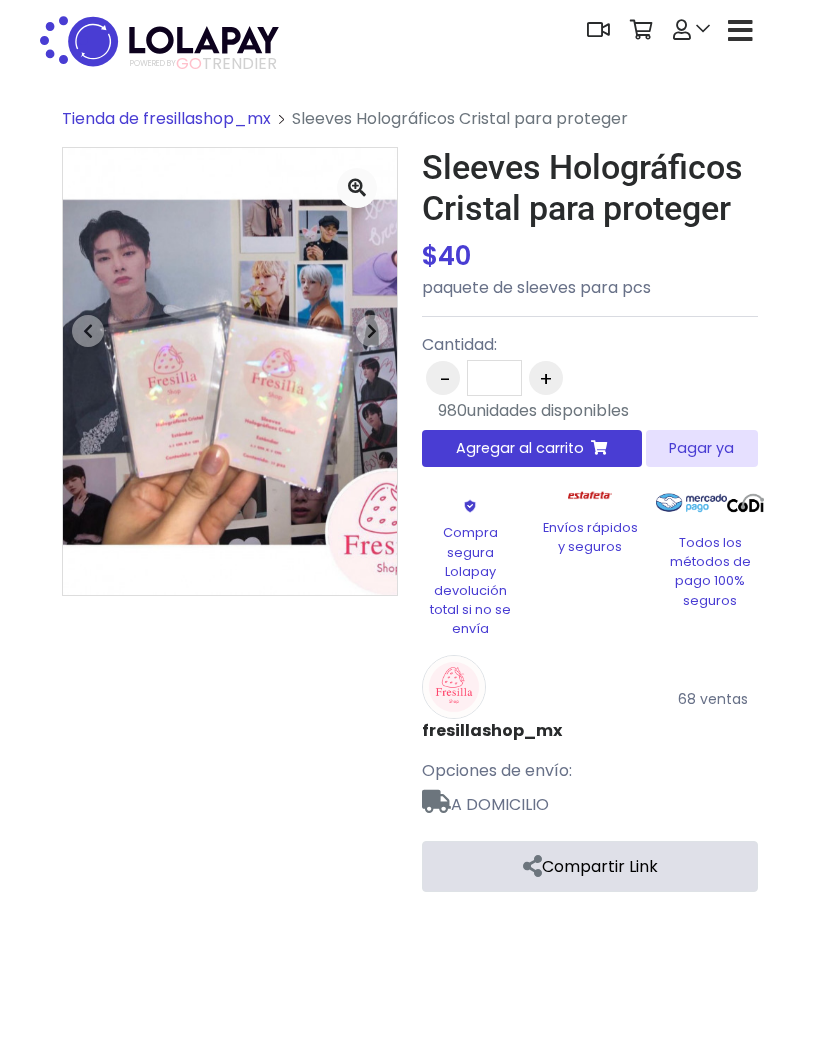 click on "Agregar al carrito" at bounding box center [520, 448] 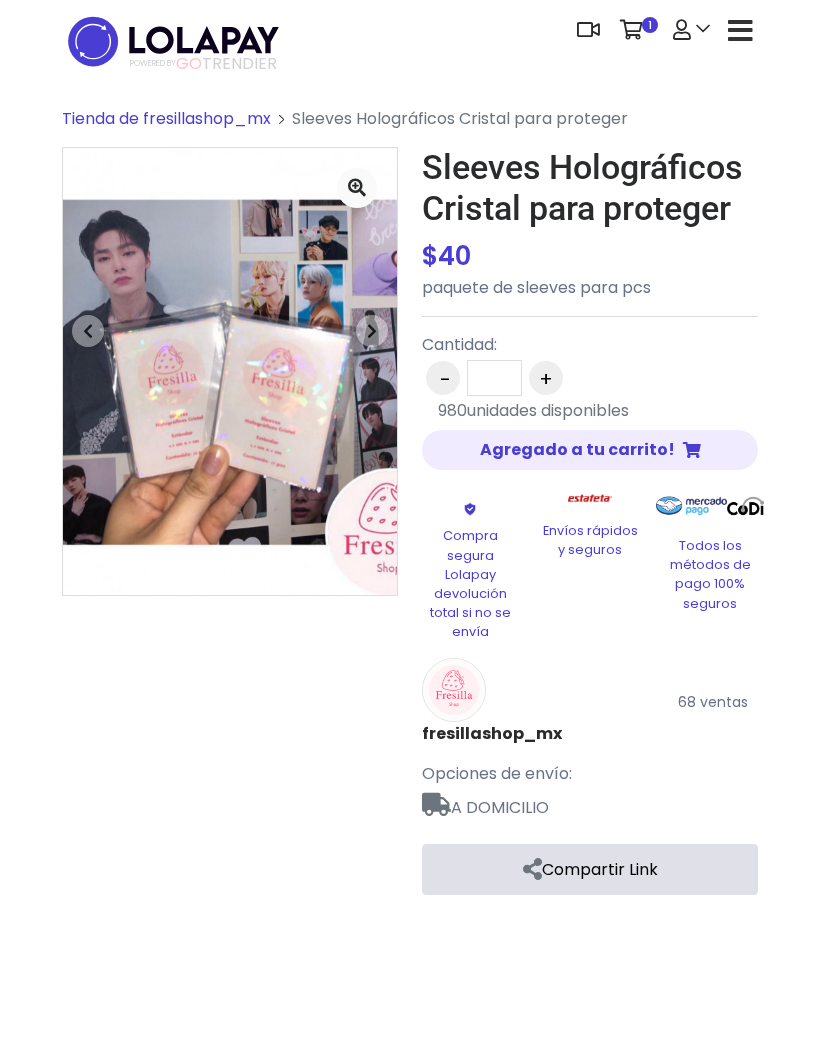 click at bounding box center [631, 30] 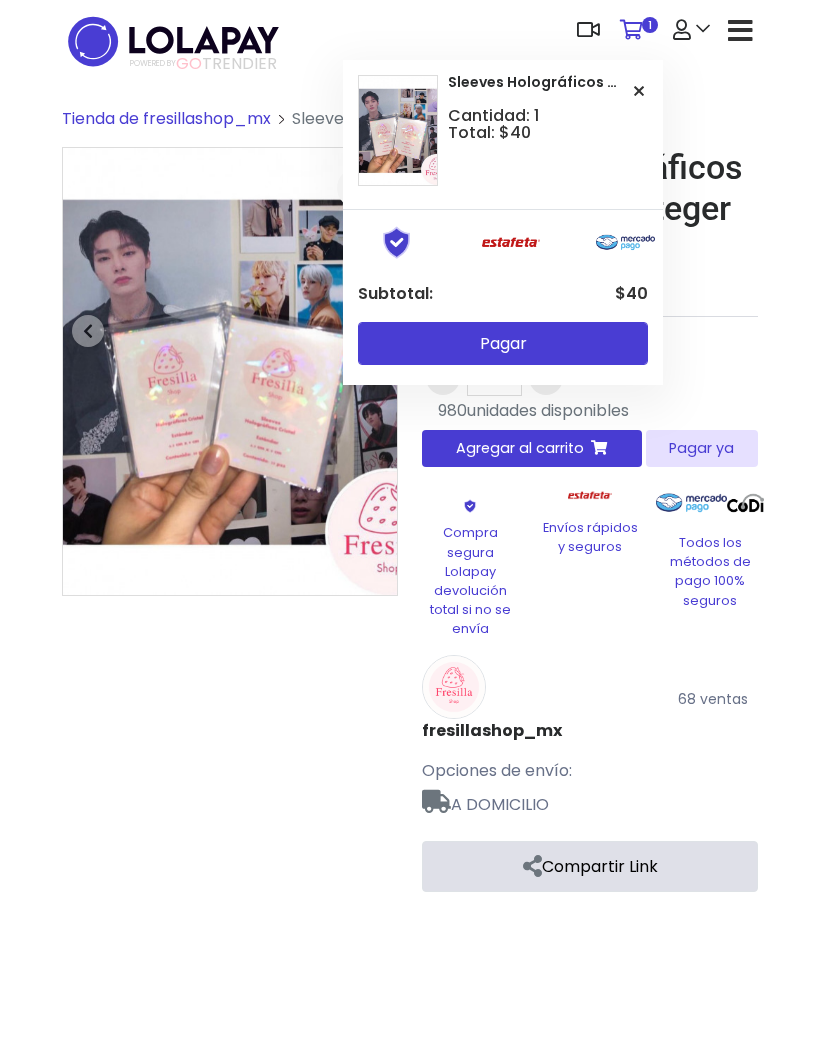 click on "Pagar" at bounding box center [503, 343] 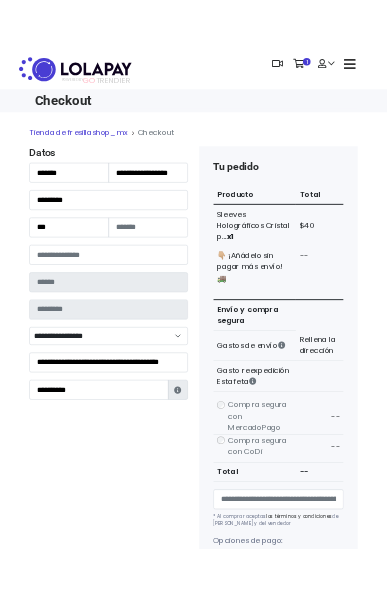 scroll, scrollTop: 0, scrollLeft: 0, axis: both 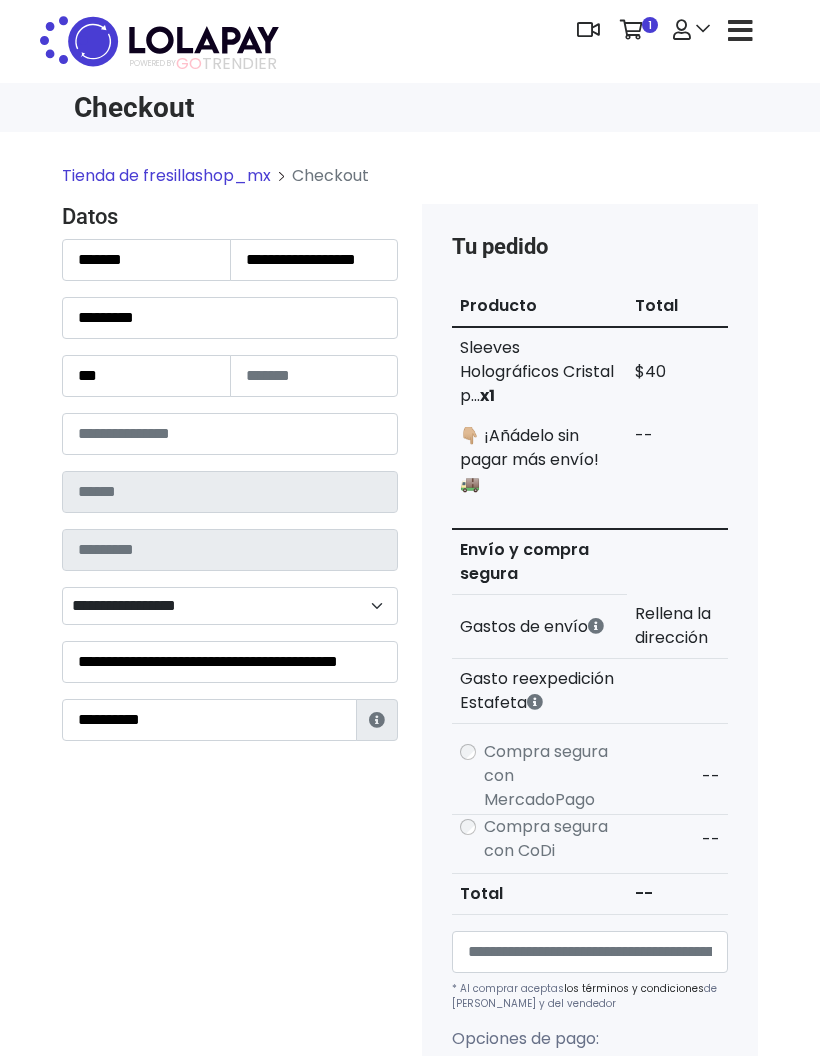 type on "*******" 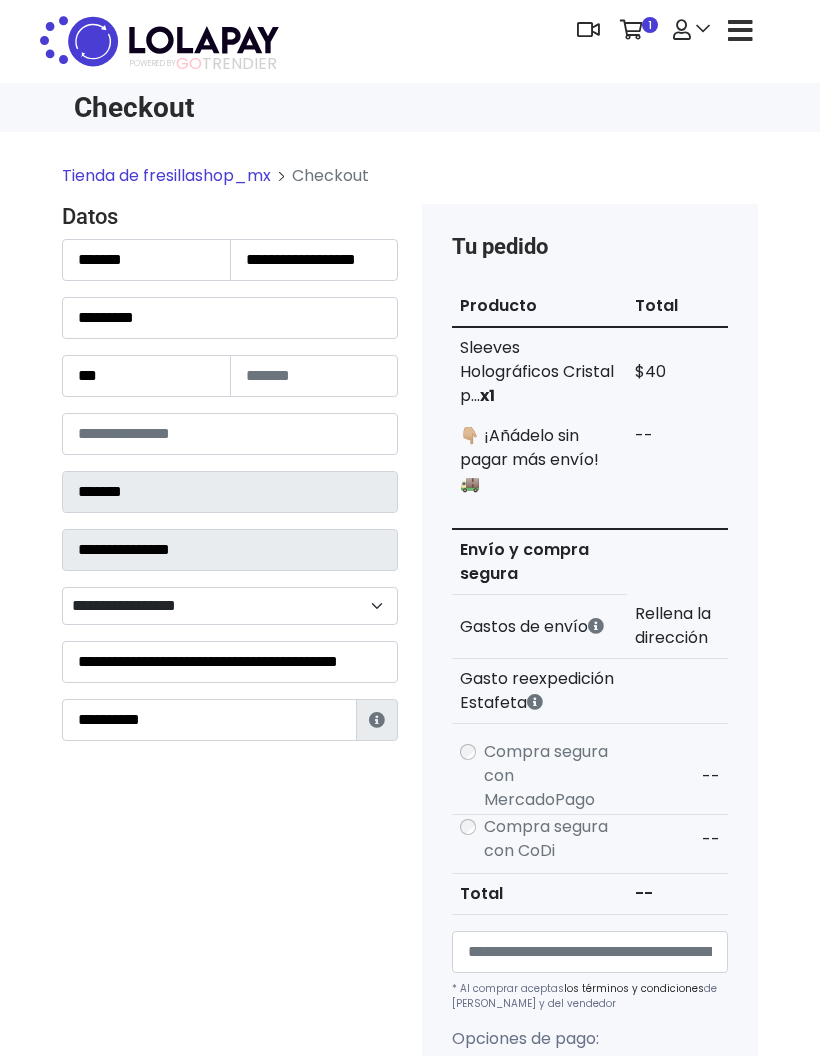 select on "**********" 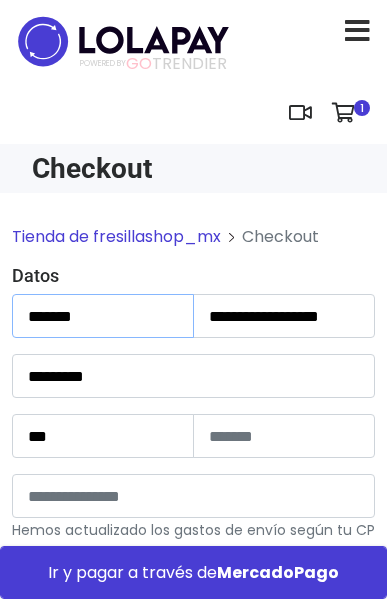 click on "*******" at bounding box center [103, 316] 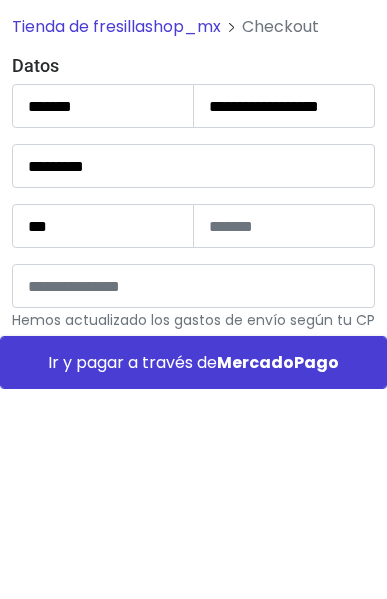 scroll, scrollTop: 210, scrollLeft: 0, axis: vertical 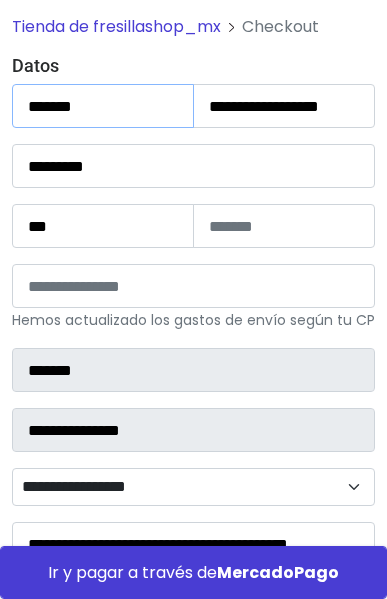 click on "*******" at bounding box center [103, 106] 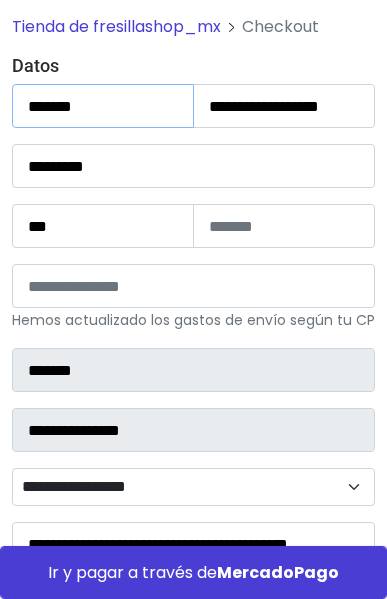 click on "*******" at bounding box center [103, 106] 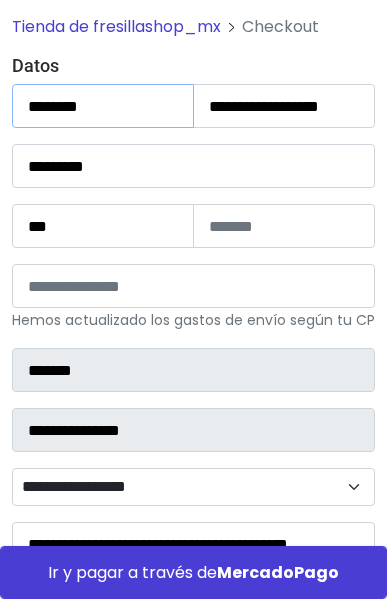 type on "********" 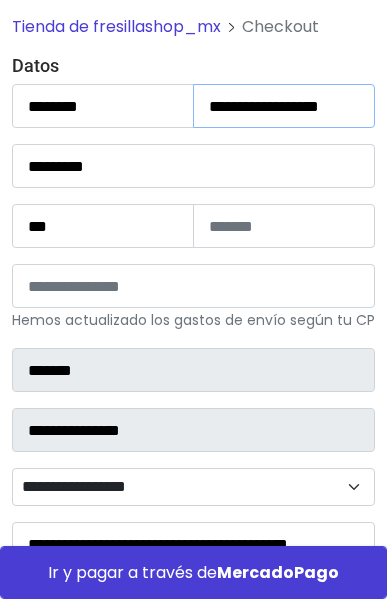 click on "**********" at bounding box center (284, 106) 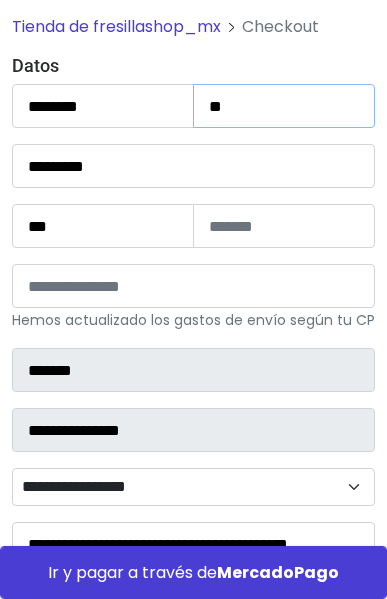 type on "*" 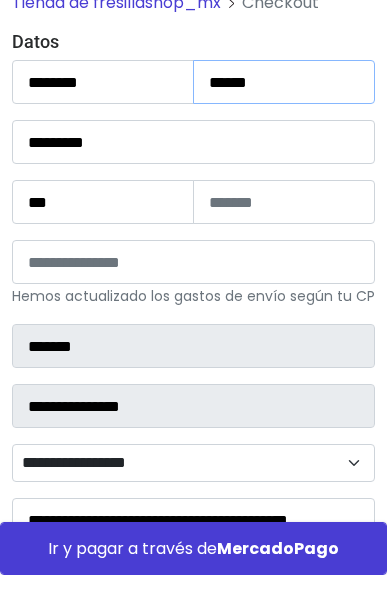 type on "******" 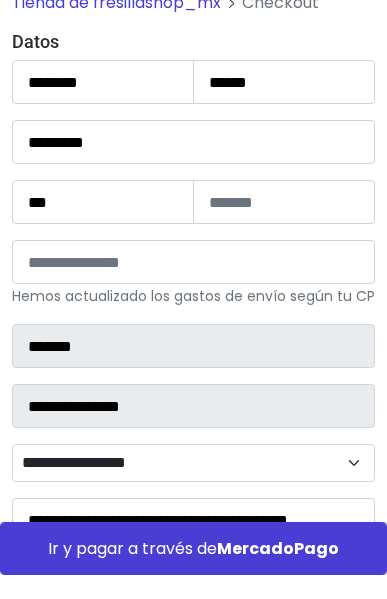 click on "*********" at bounding box center [193, 166] 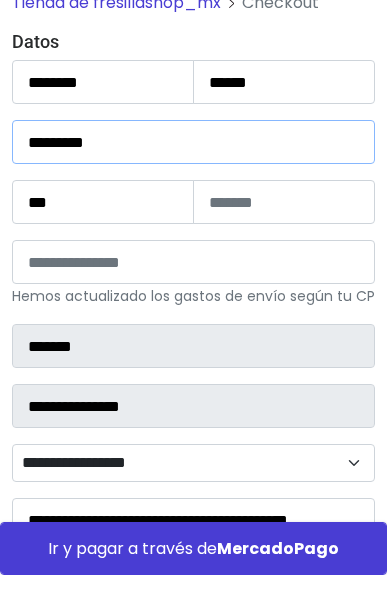 click on "*********" at bounding box center [193, 166] 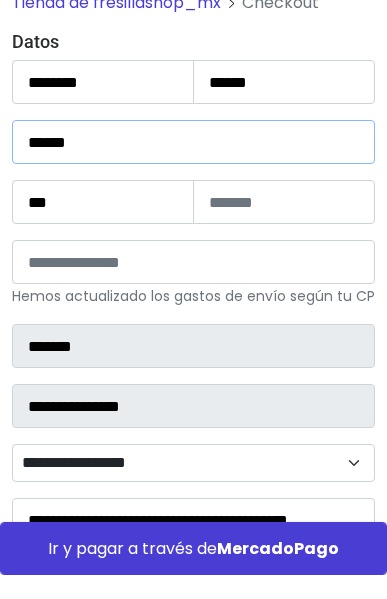type on "******" 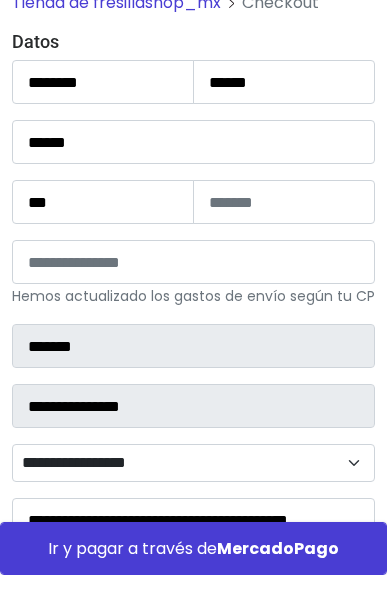 click on "***" at bounding box center [103, 226] 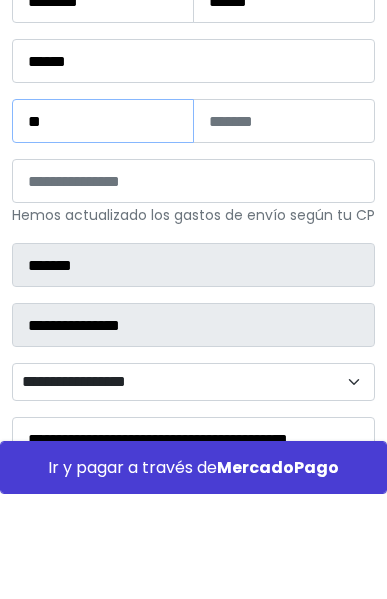 type on "*" 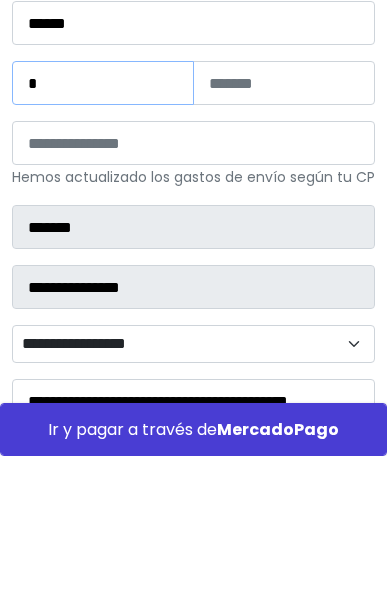 type on "*" 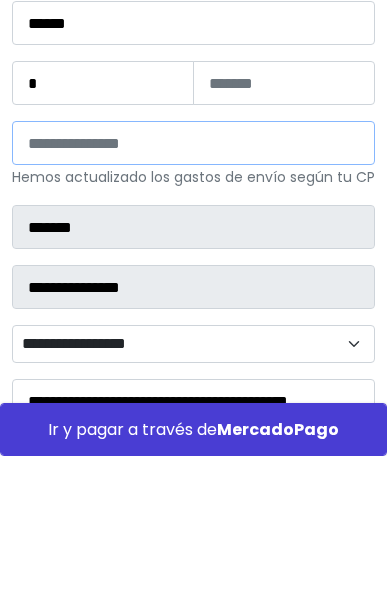 click on "*****" at bounding box center [193, 286] 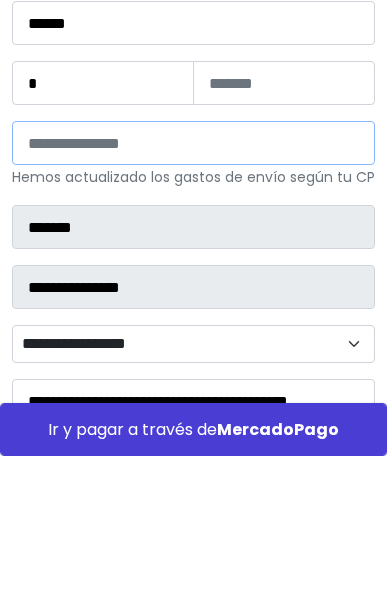 type on "*" 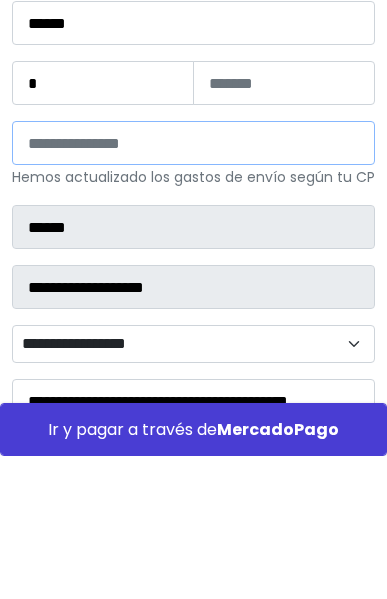 select 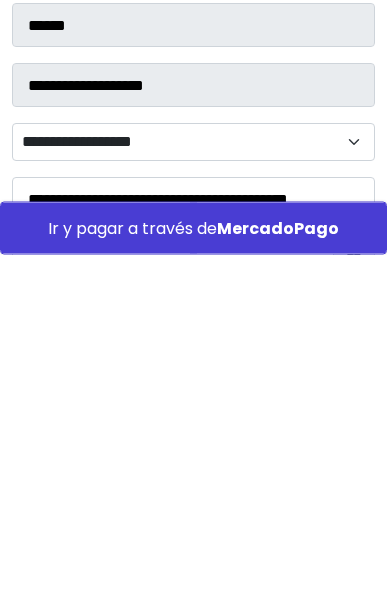 type on "*****" 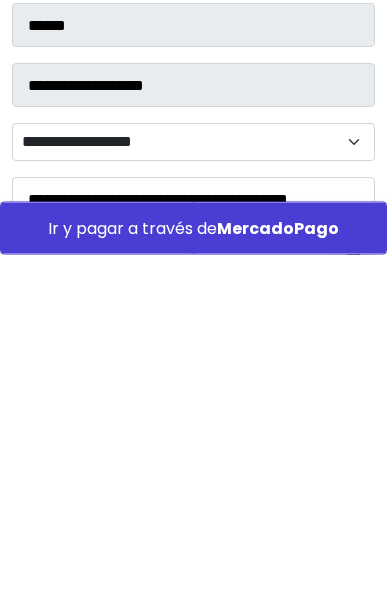 click on "**********" at bounding box center [193, 487] 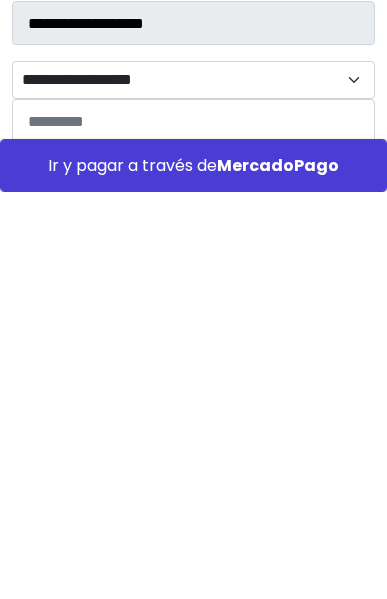 click on "Rinconada de Aragón" at bounding box center (193, 602) 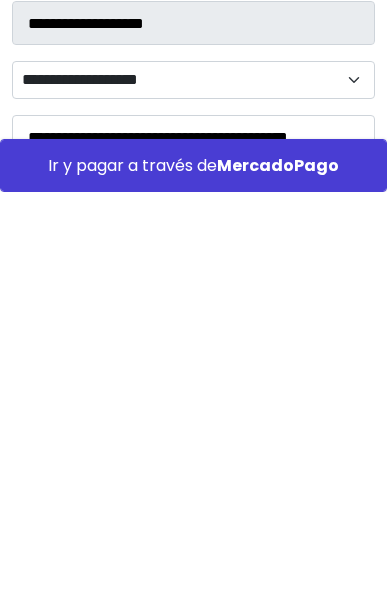 scroll, scrollTop: 617, scrollLeft: 0, axis: vertical 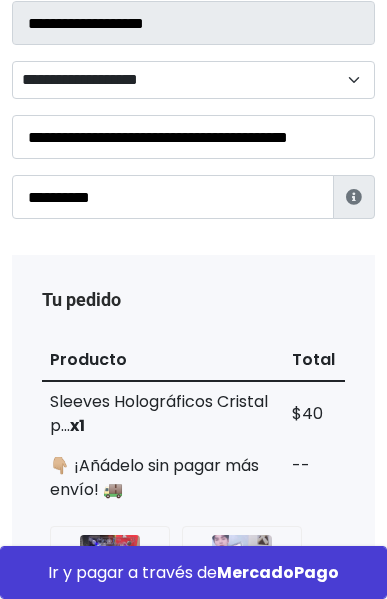 click on "**********" at bounding box center (173, 197) 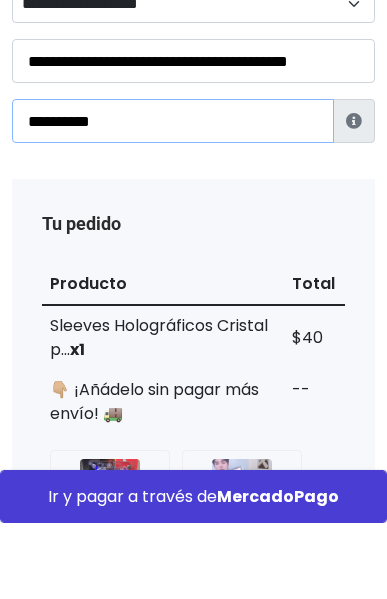 click on "**********" at bounding box center (173, 197) 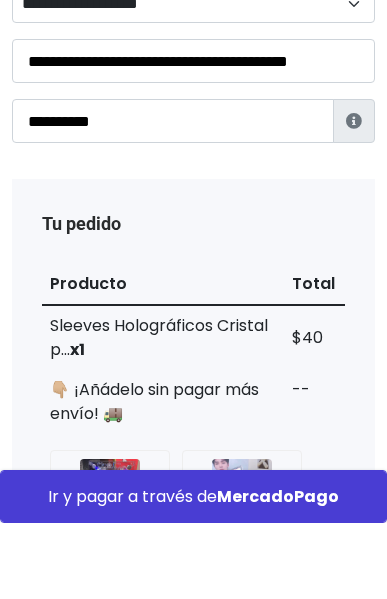 scroll, scrollTop: 693, scrollLeft: 0, axis: vertical 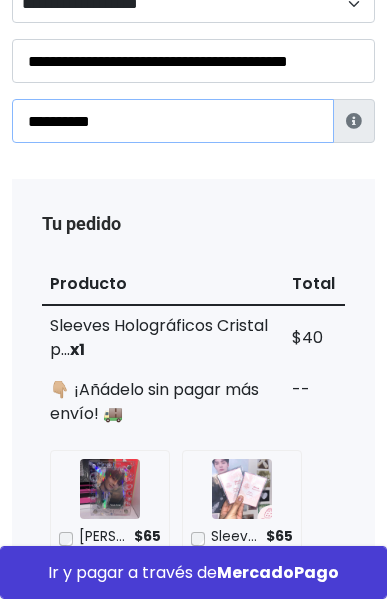 type on "**********" 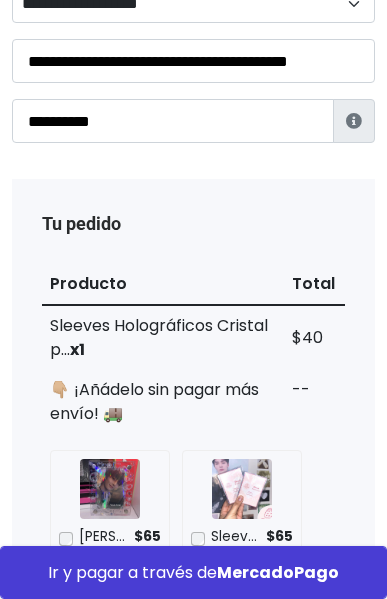 click on "MercadoPago" at bounding box center [278, 572] 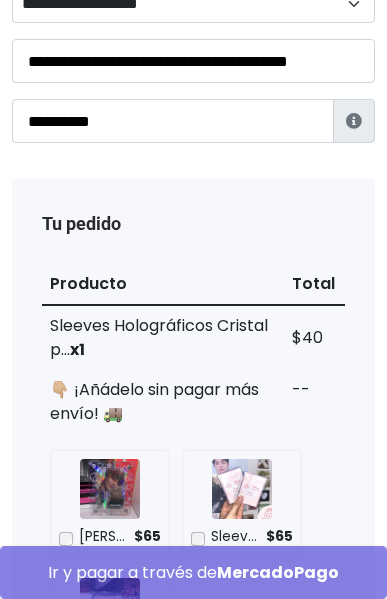 scroll, scrollTop: 723, scrollLeft: 0, axis: vertical 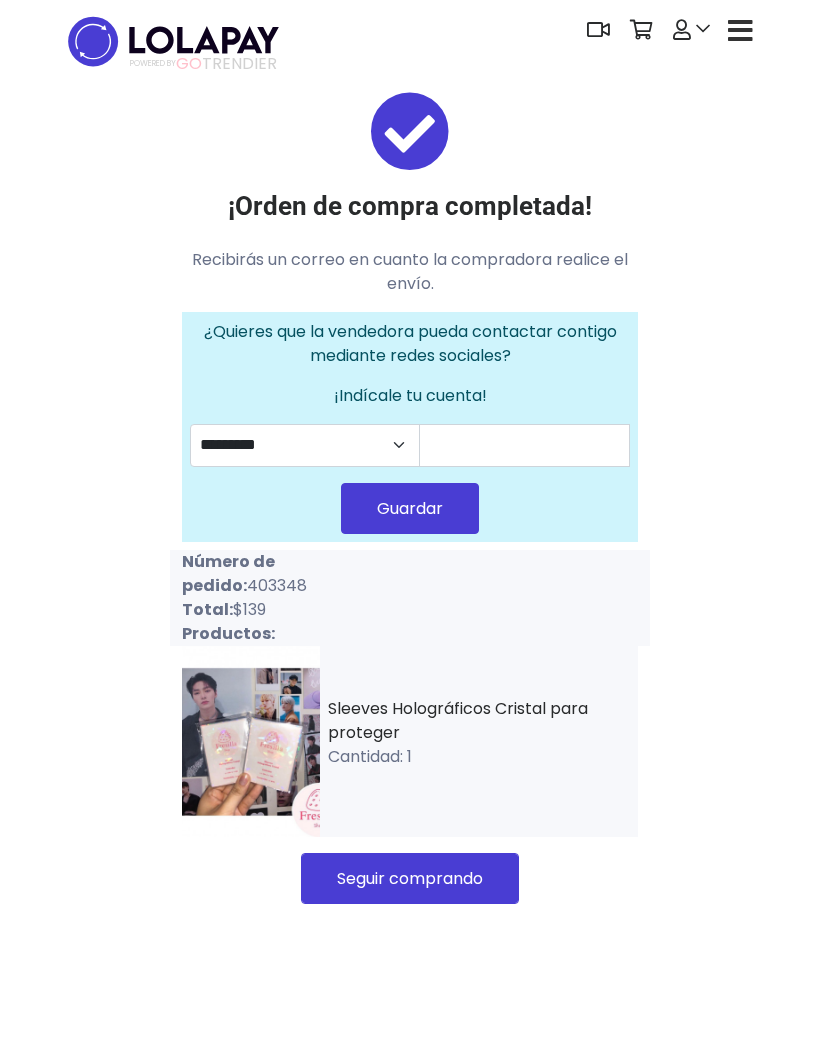 click on "Seguir comprando" at bounding box center [410, 878] 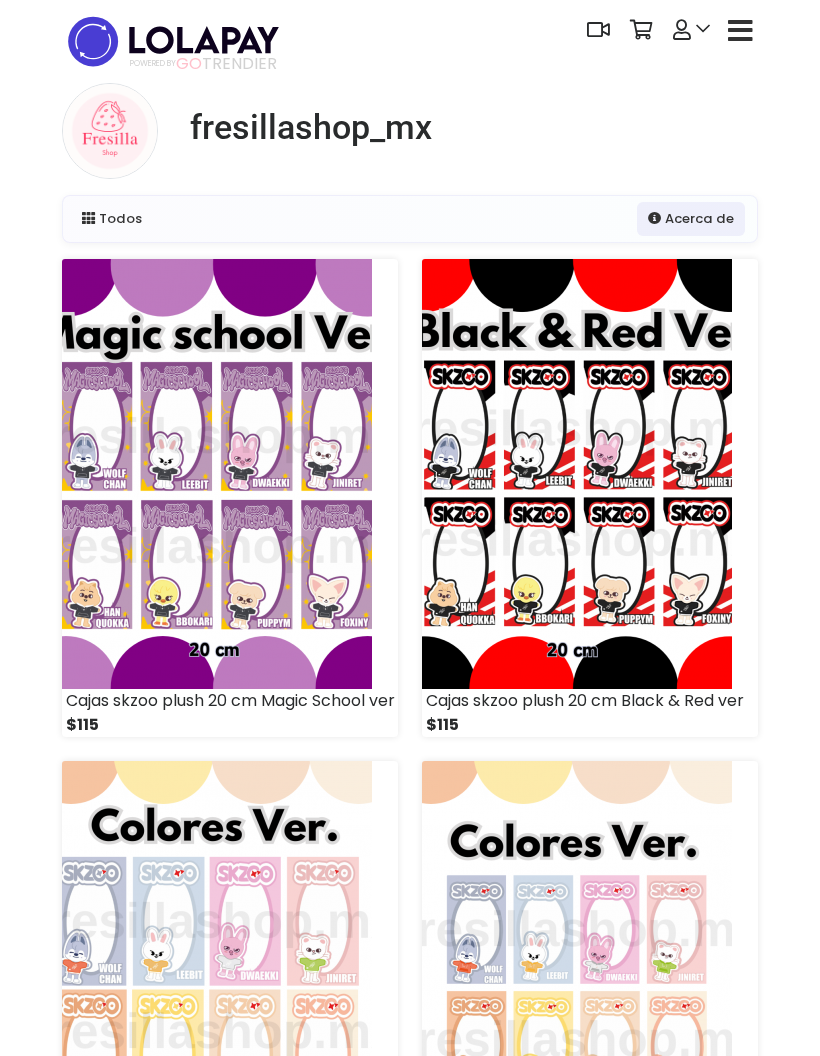 scroll, scrollTop: 0, scrollLeft: 0, axis: both 